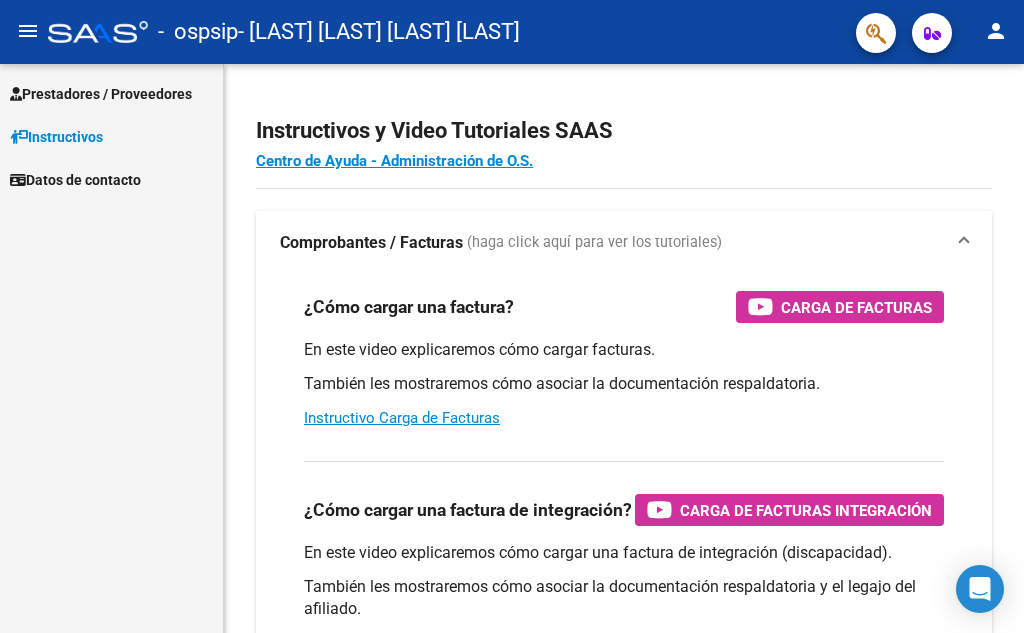scroll, scrollTop: 0, scrollLeft: 0, axis: both 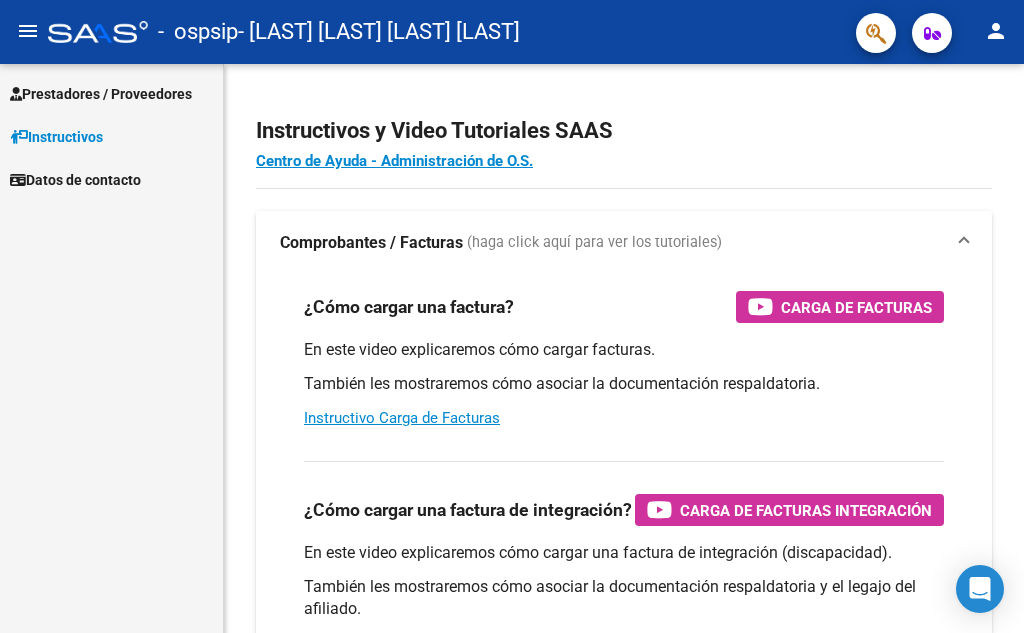 click on "Prestadores / Proveedores" at bounding box center (101, 94) 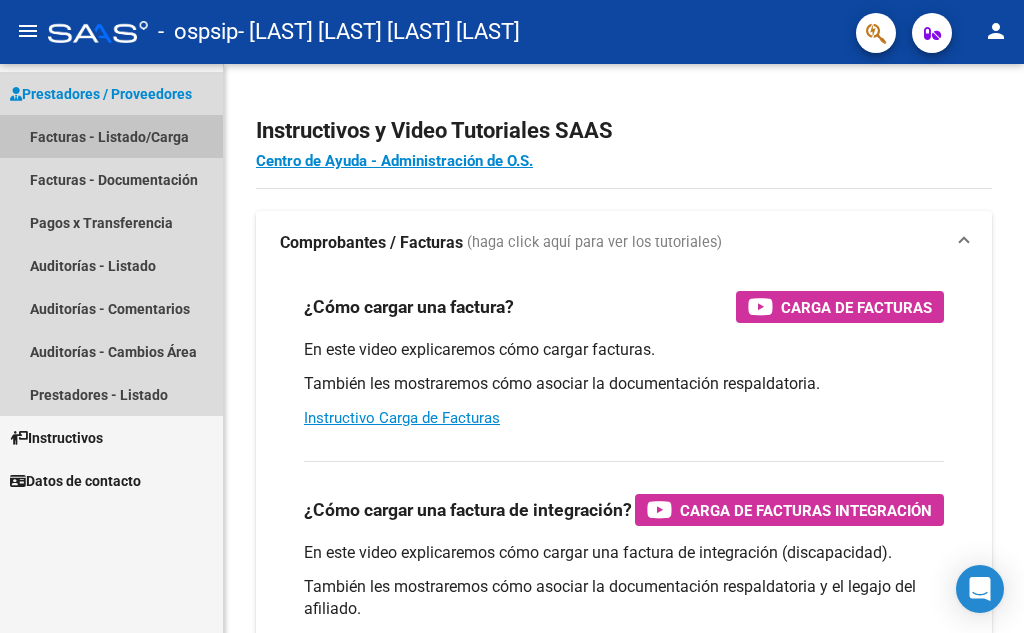 click on "Facturas - Listado/Carga" at bounding box center (111, 136) 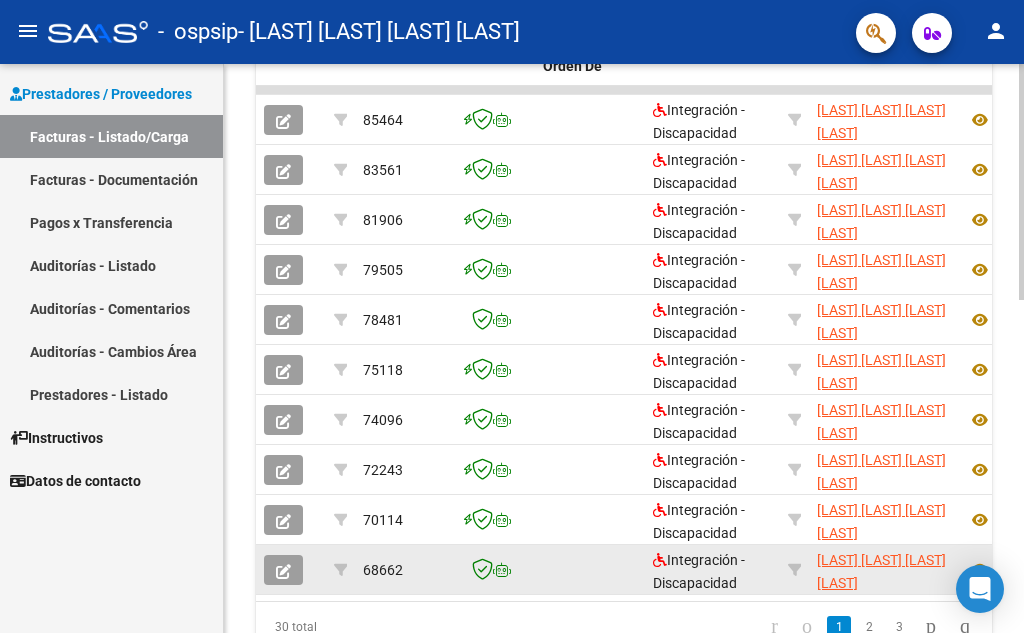 scroll, scrollTop: 678, scrollLeft: 0, axis: vertical 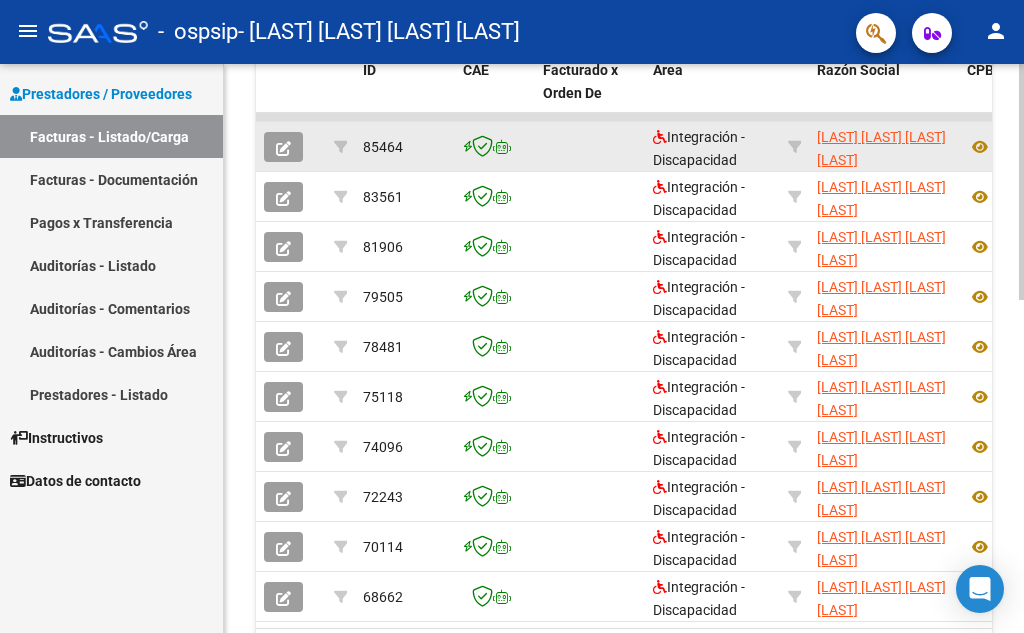 click 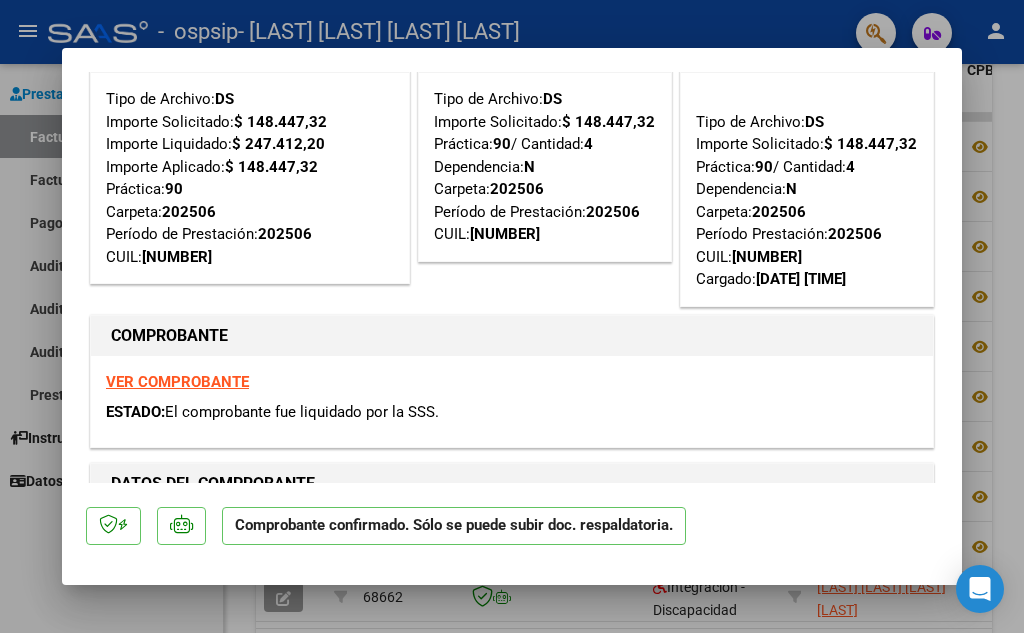 scroll, scrollTop: 0, scrollLeft: 0, axis: both 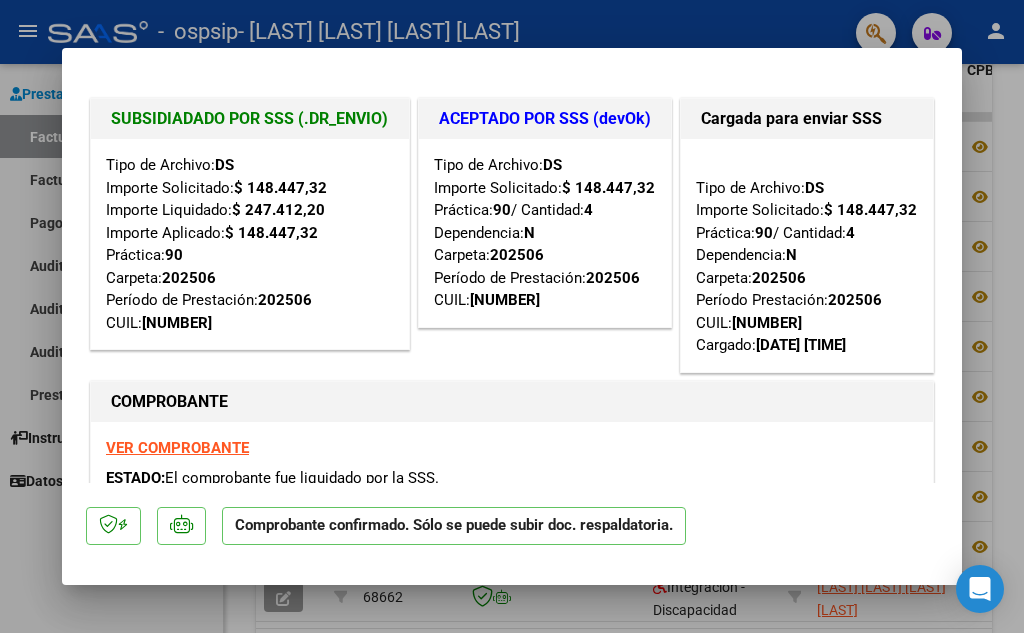 click at bounding box center (512, 316) 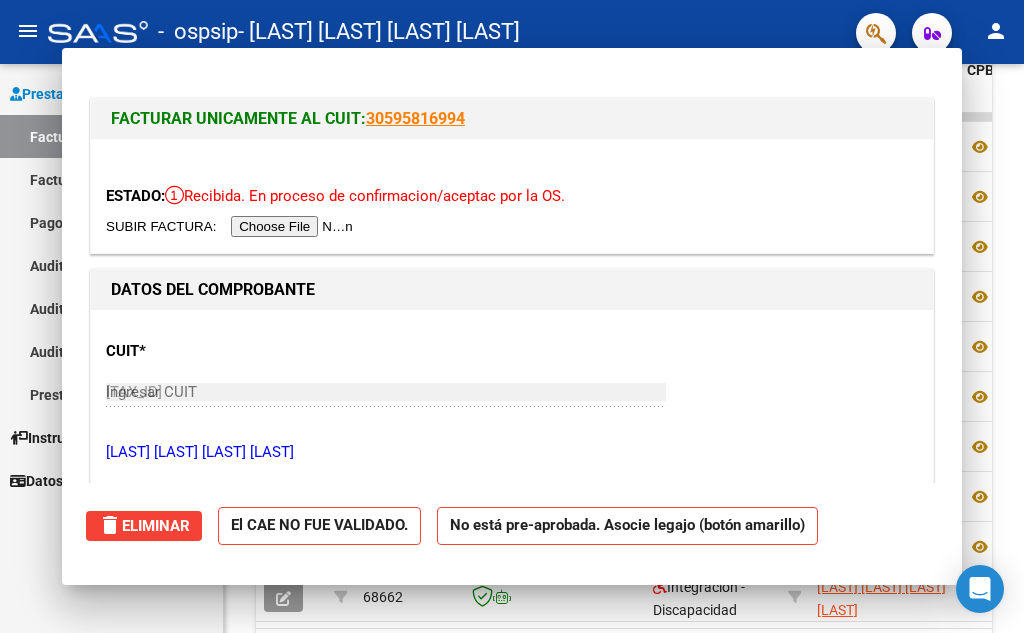 type 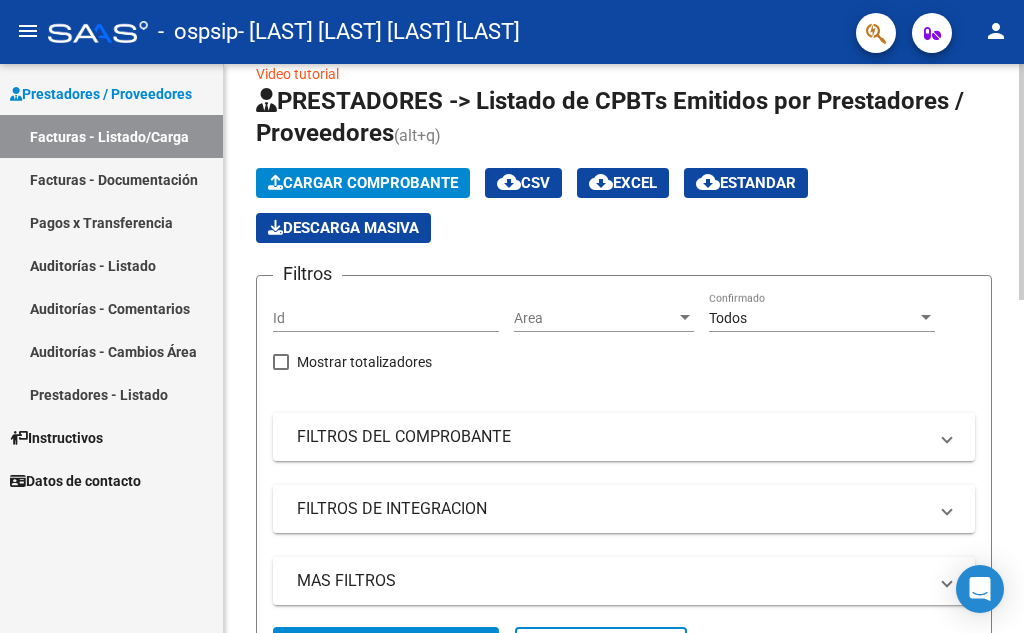 scroll, scrollTop: 0, scrollLeft: 0, axis: both 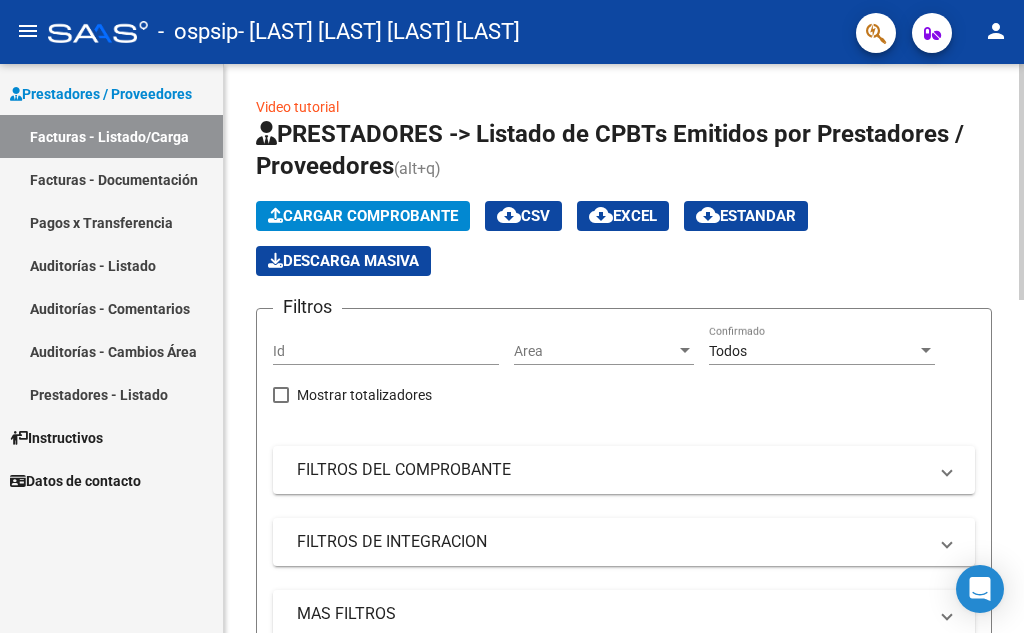 click on "Cargar Comprobante" 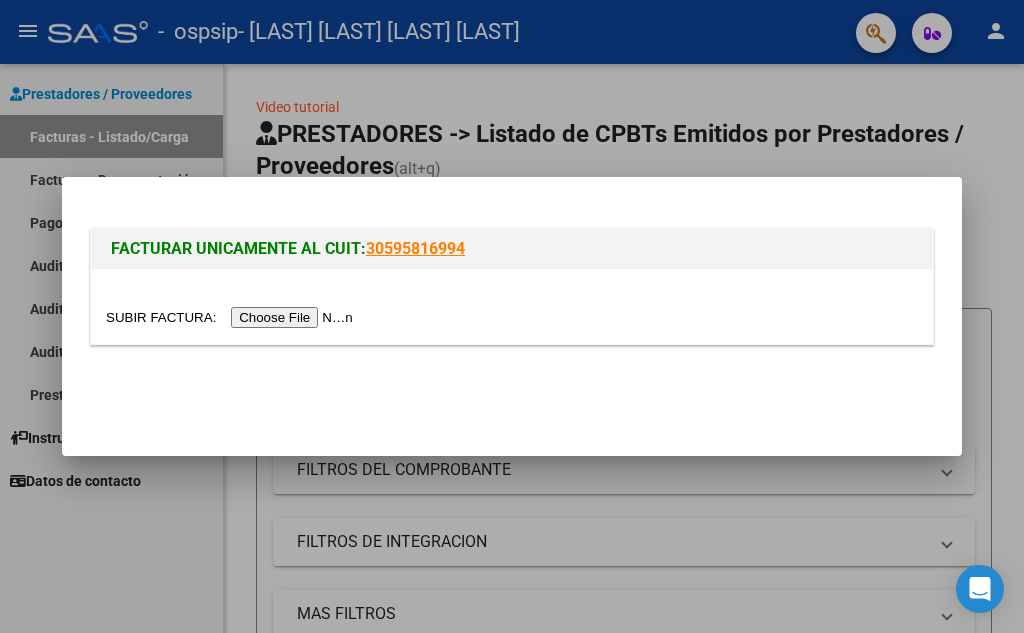 click at bounding box center [232, 317] 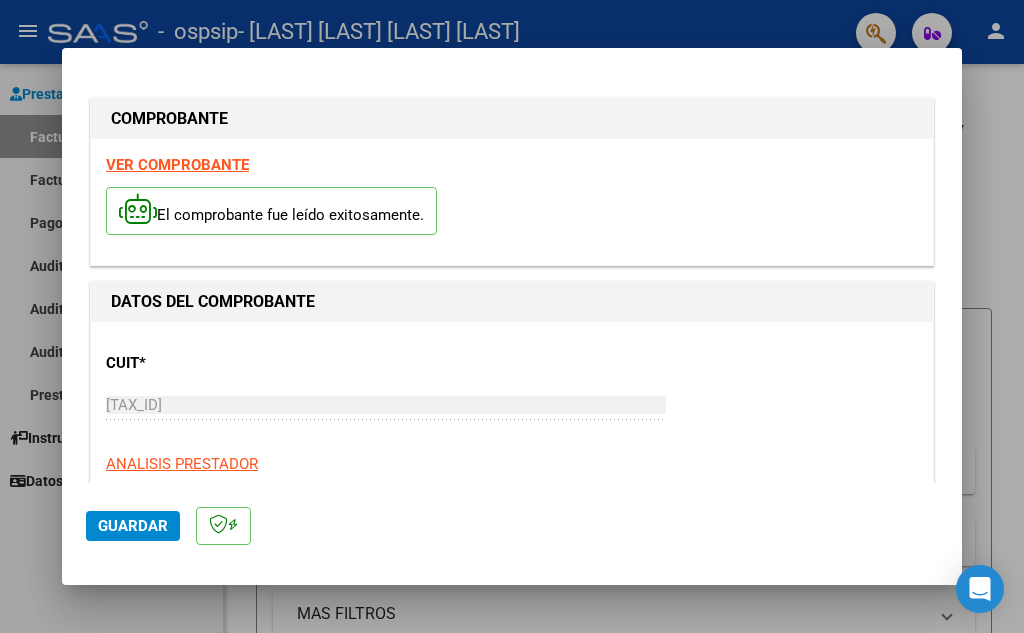 click on "Guardar" 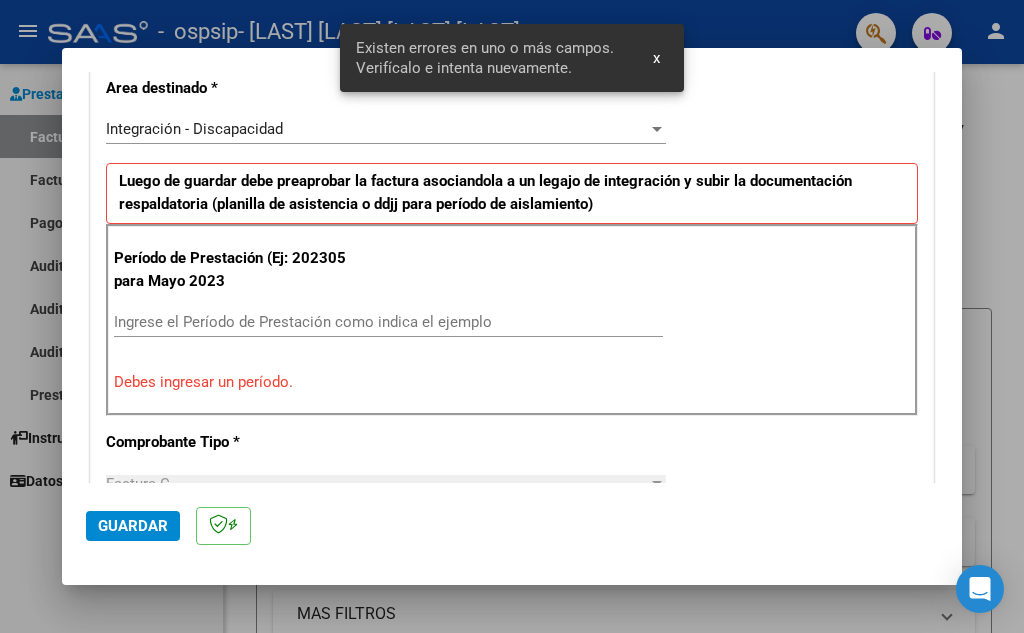 scroll, scrollTop: 453, scrollLeft: 0, axis: vertical 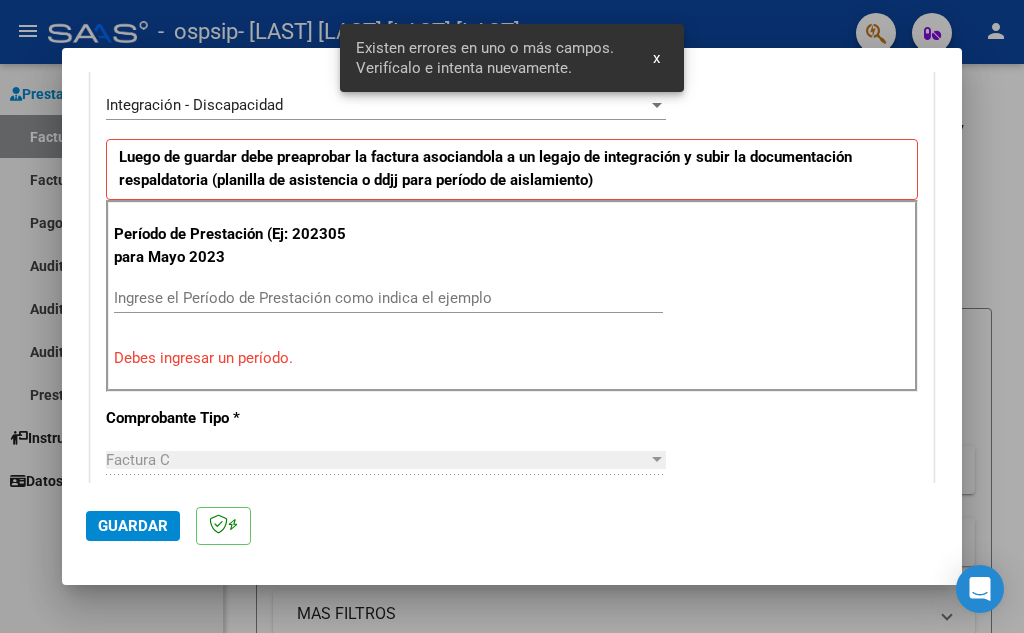 click on "Ingrese el Período de Prestación como indica el ejemplo" at bounding box center [388, 298] 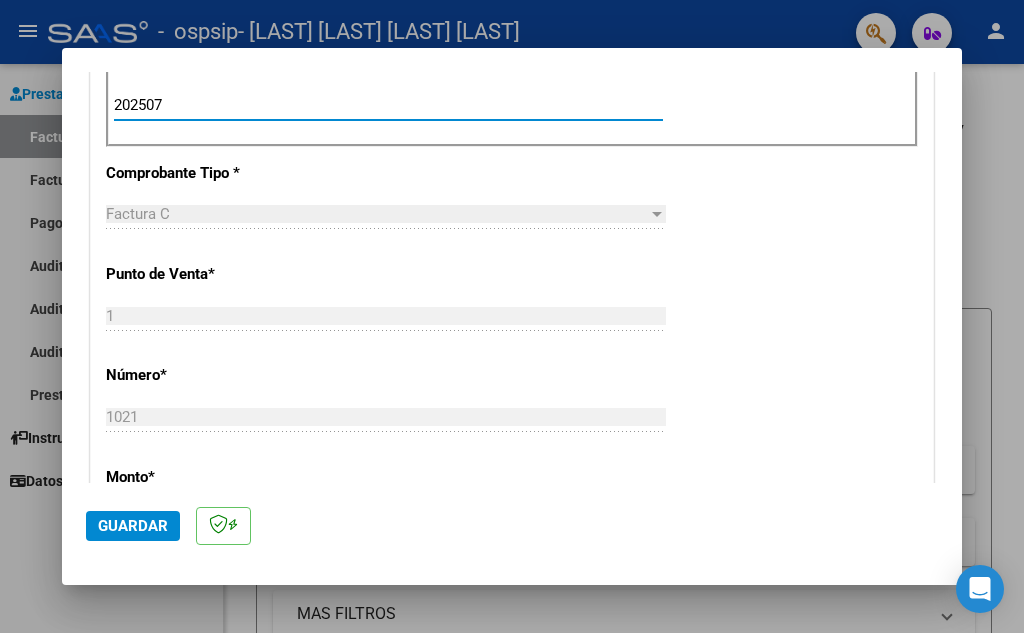 scroll, scrollTop: 653, scrollLeft: 0, axis: vertical 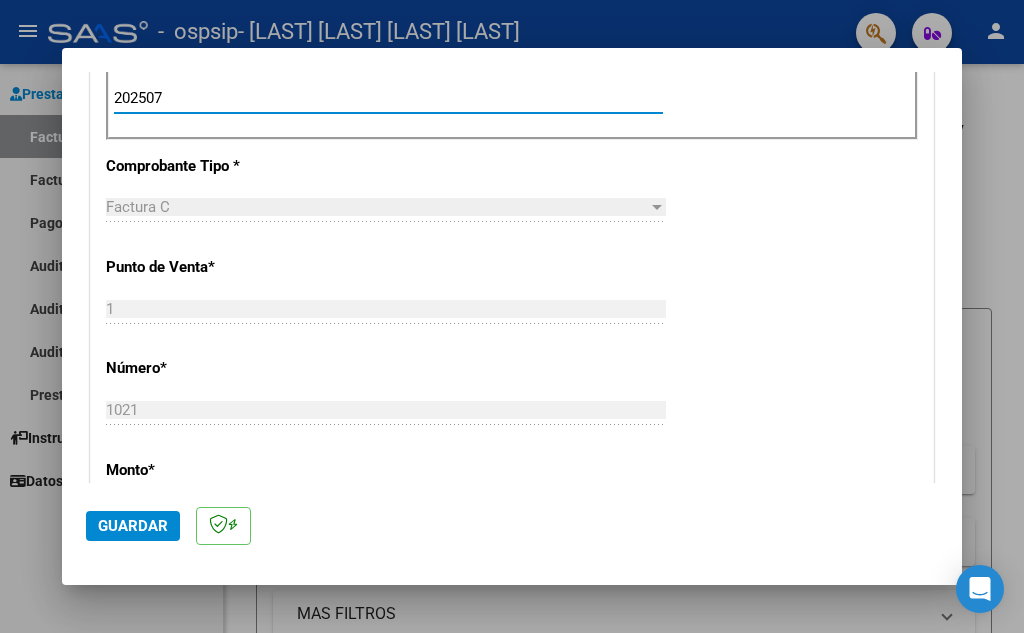 type on "202507" 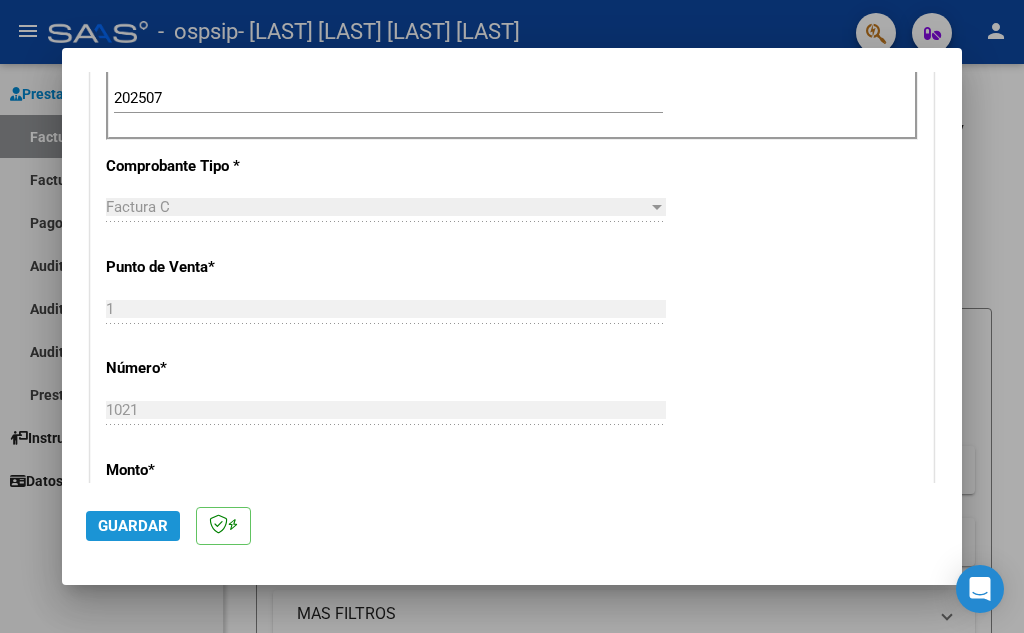 click on "Guardar" 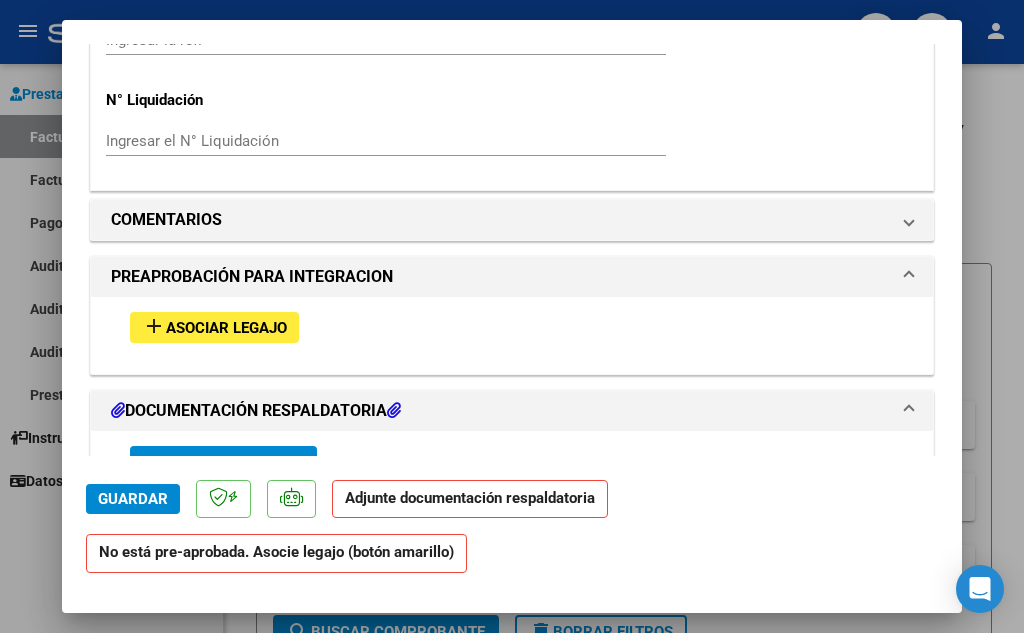 scroll, scrollTop: 1600, scrollLeft: 0, axis: vertical 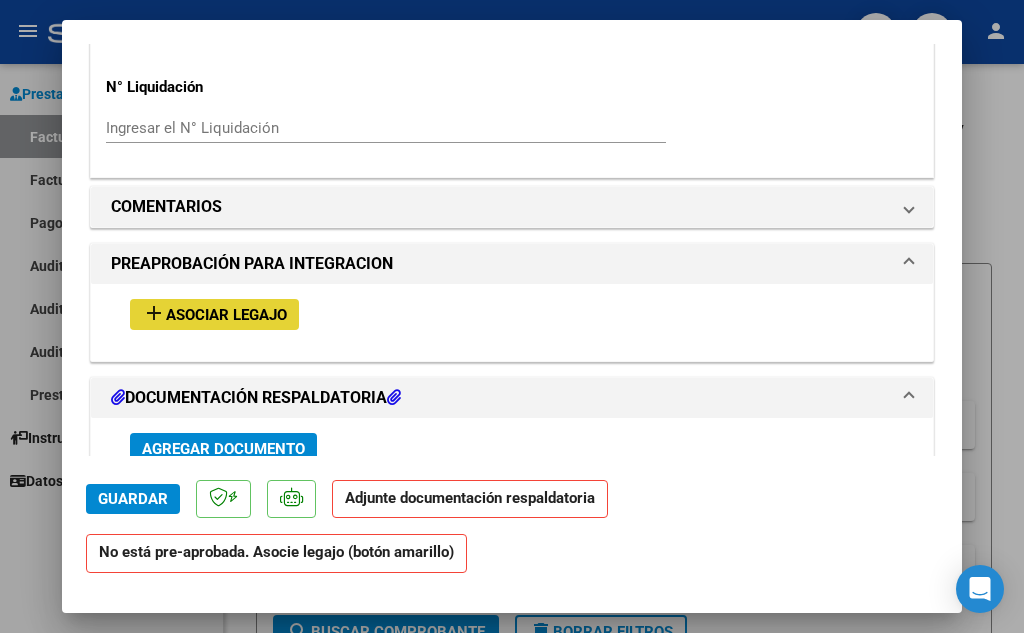 click on "Asociar Legajo" at bounding box center [226, 315] 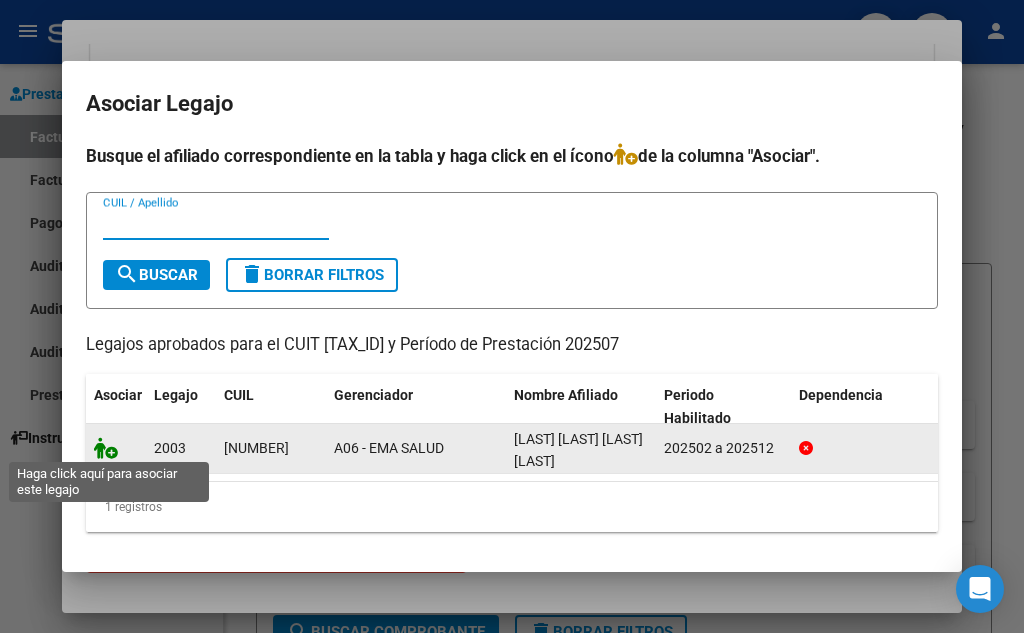 click 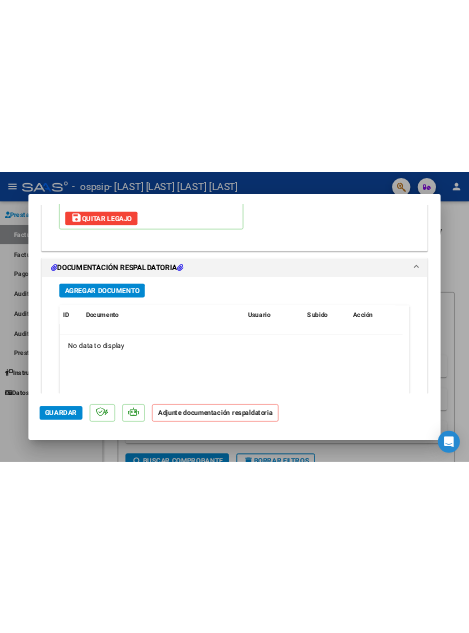 scroll, scrollTop: 2152, scrollLeft: 0, axis: vertical 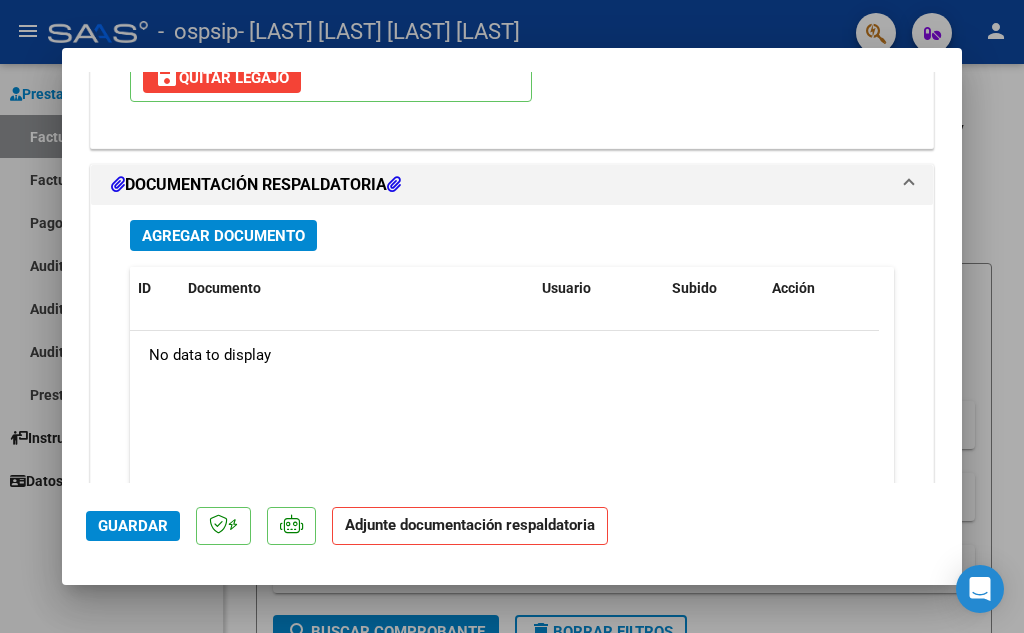 click on "Agregar Documento" at bounding box center [223, 235] 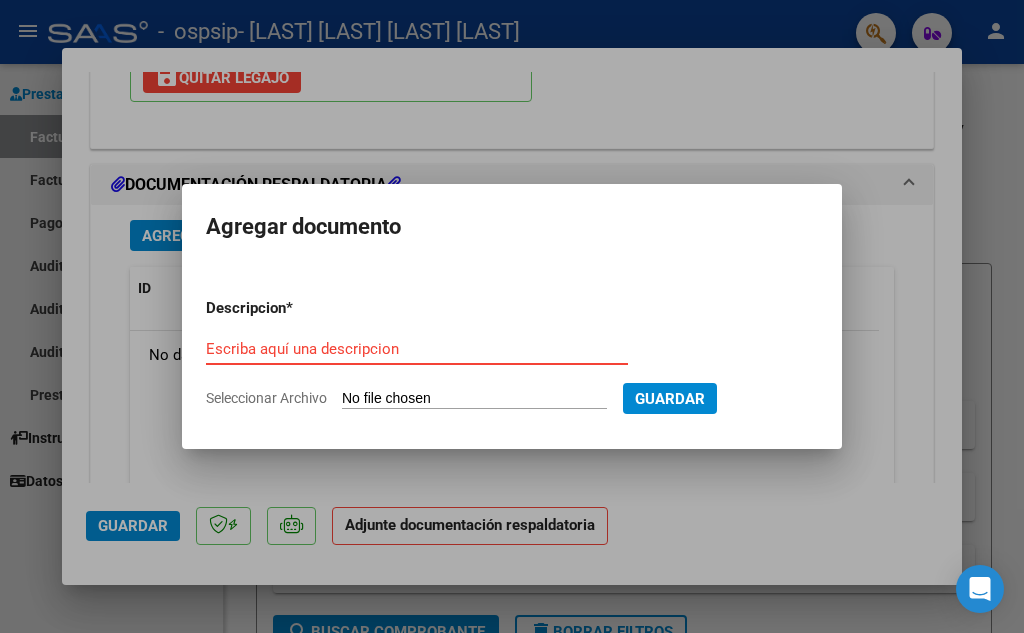 click on "Seleccionar Archivo" at bounding box center [474, 399] 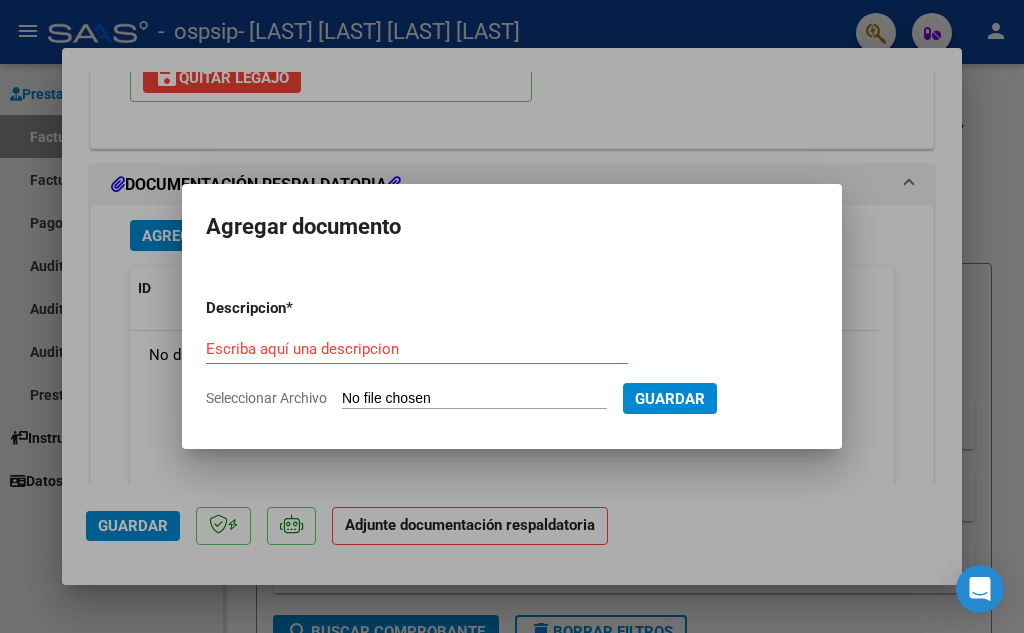 type on "C:\fakepath\[FILENAME].pdf" 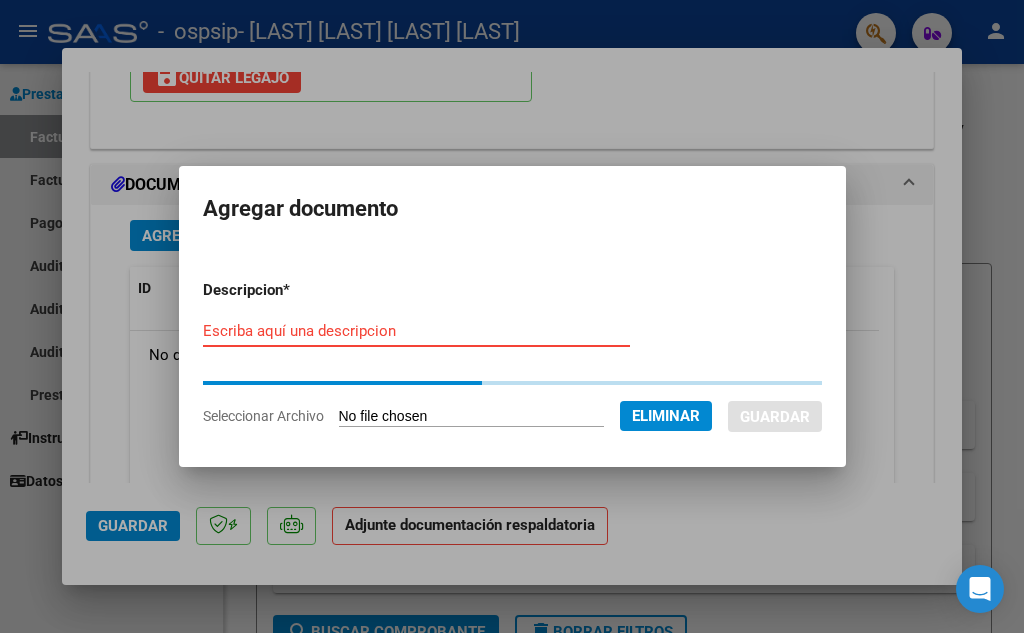 click on "Escriba aquí una descripcion" at bounding box center [416, 331] 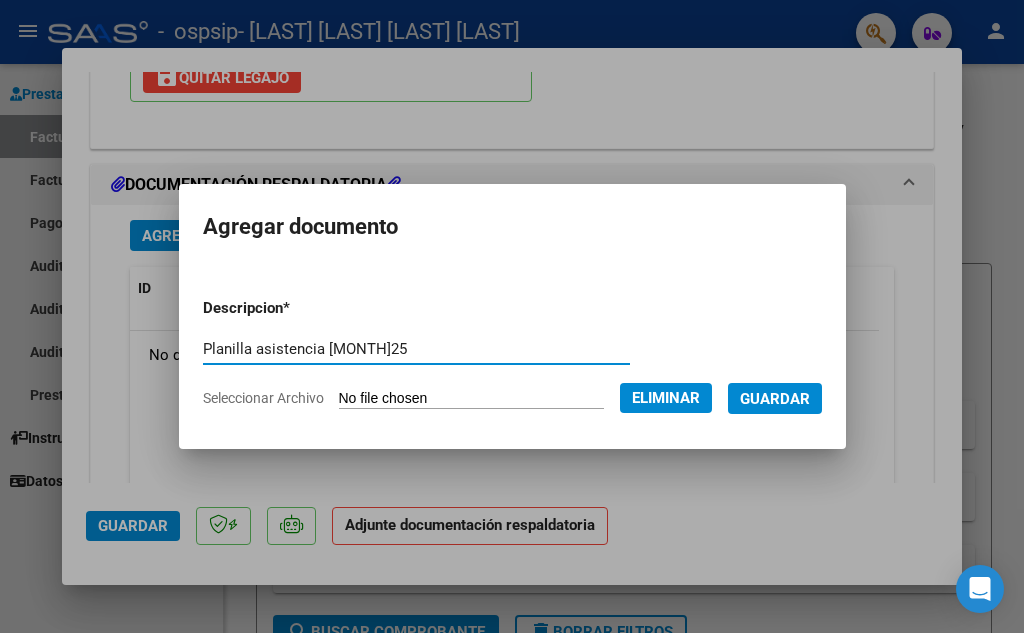 type on "Planilla asistencia [MONTH]25" 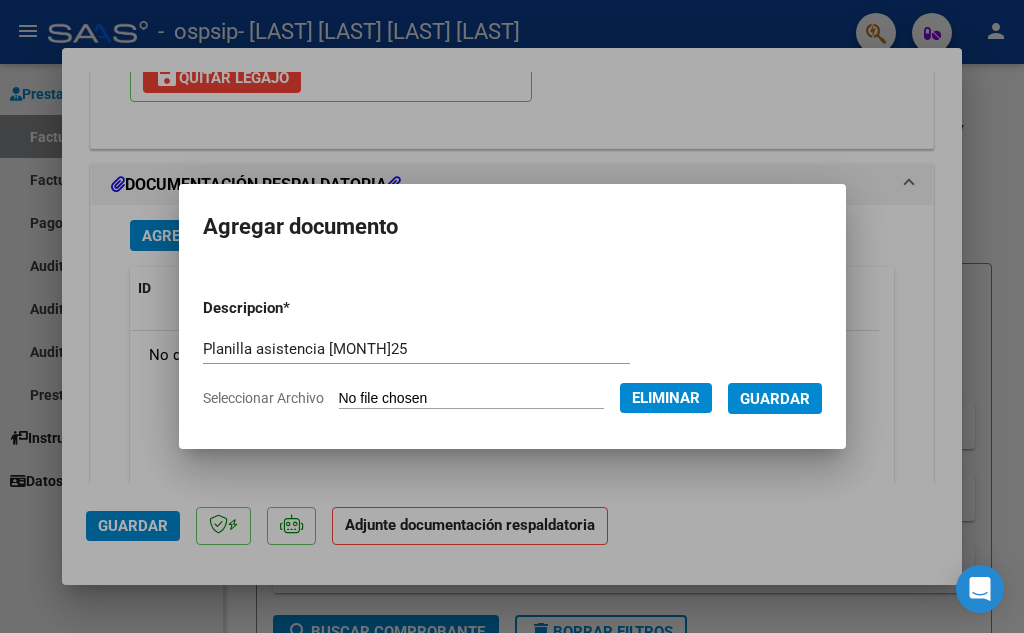 drag, startPoint x: 415, startPoint y: 335, endPoint x: 392, endPoint y: 351, distance: 28.01785 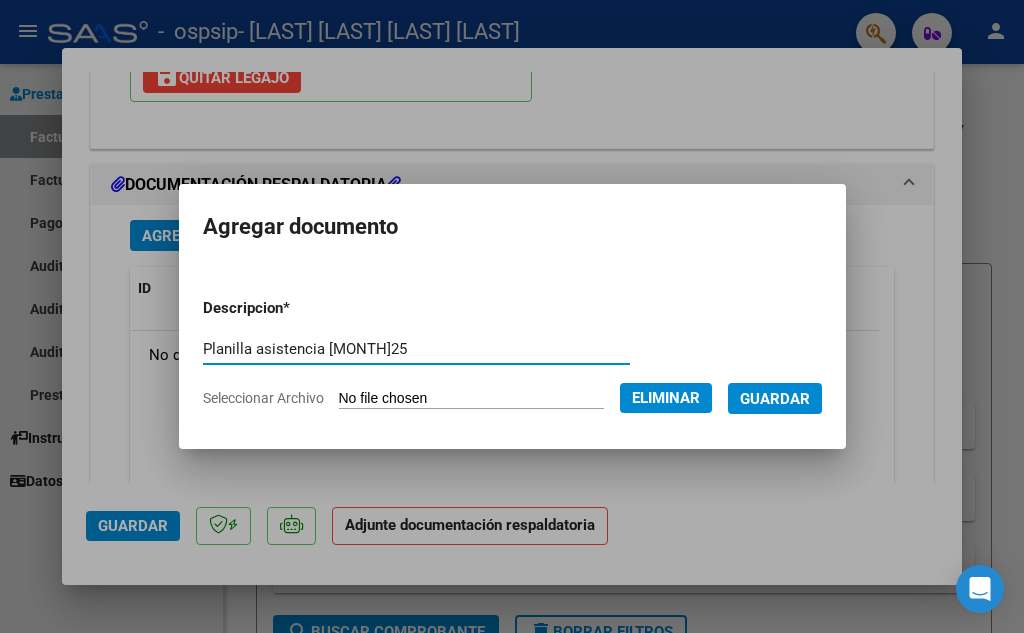 drag, startPoint x: 393, startPoint y: 351, endPoint x: 112, endPoint y: 353, distance: 281.0071 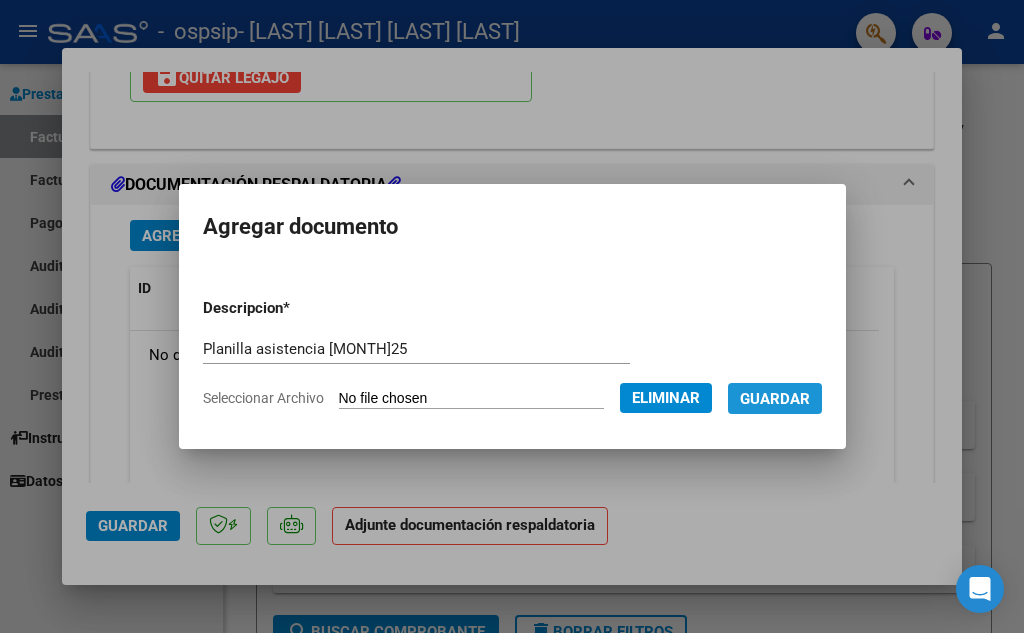 click on "Guardar" at bounding box center (775, 399) 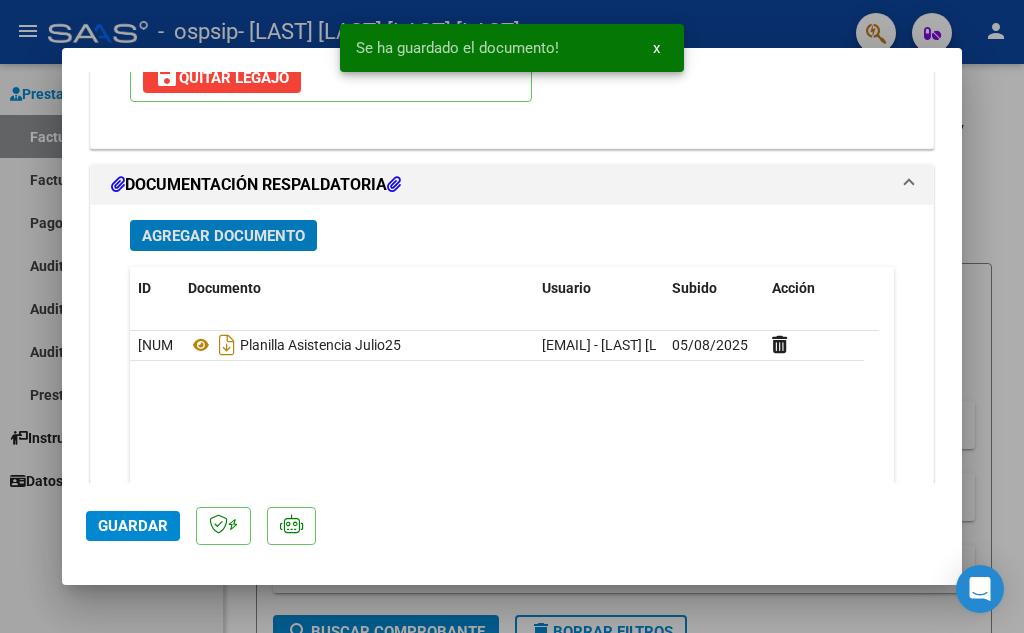 click on "Agregar Documento" at bounding box center (223, 235) 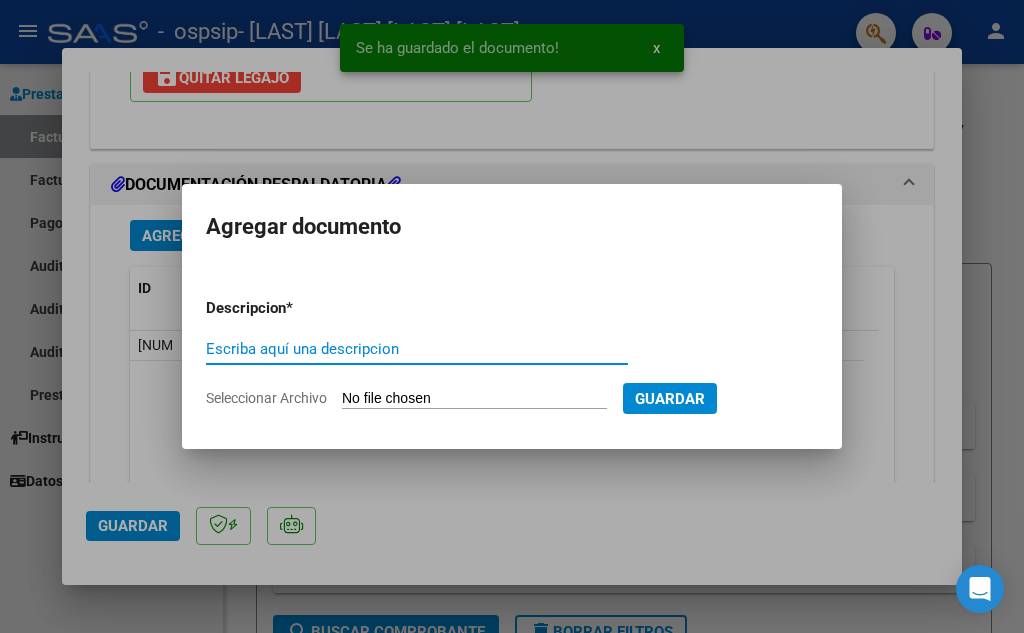 click on "Escriba aquí una descripcion" at bounding box center [417, 349] 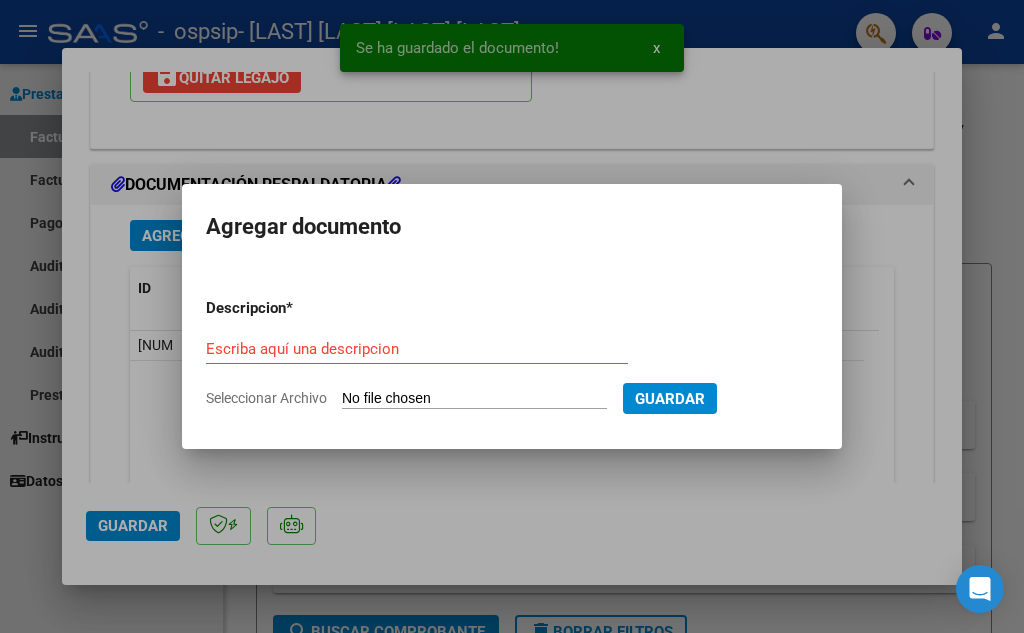 click on "Seleccionar Archivo" at bounding box center [474, 399] 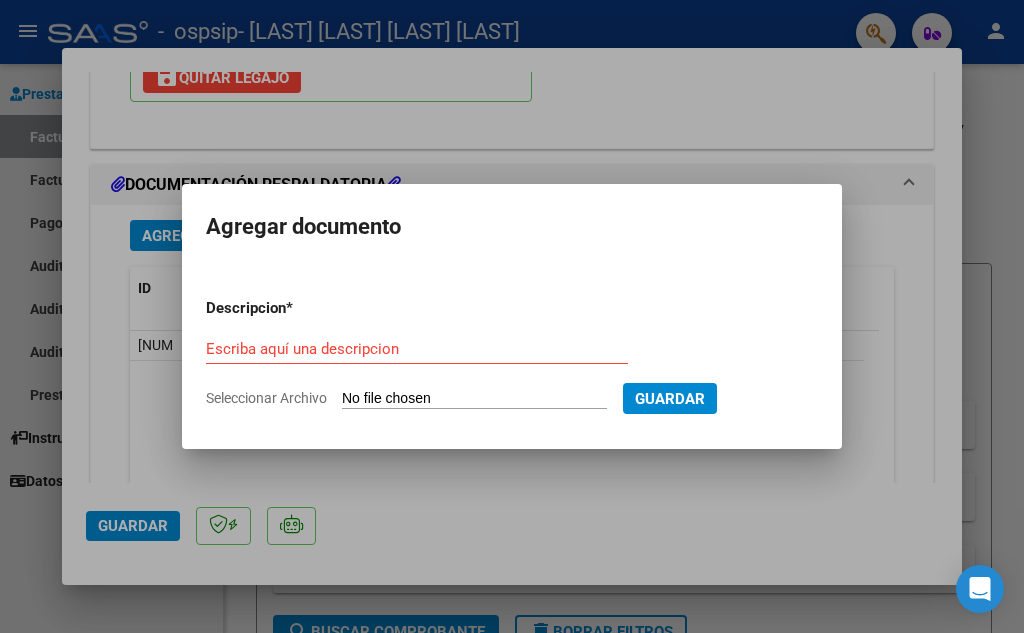 type on "C:\fakepath\[FILENAME].pdf" 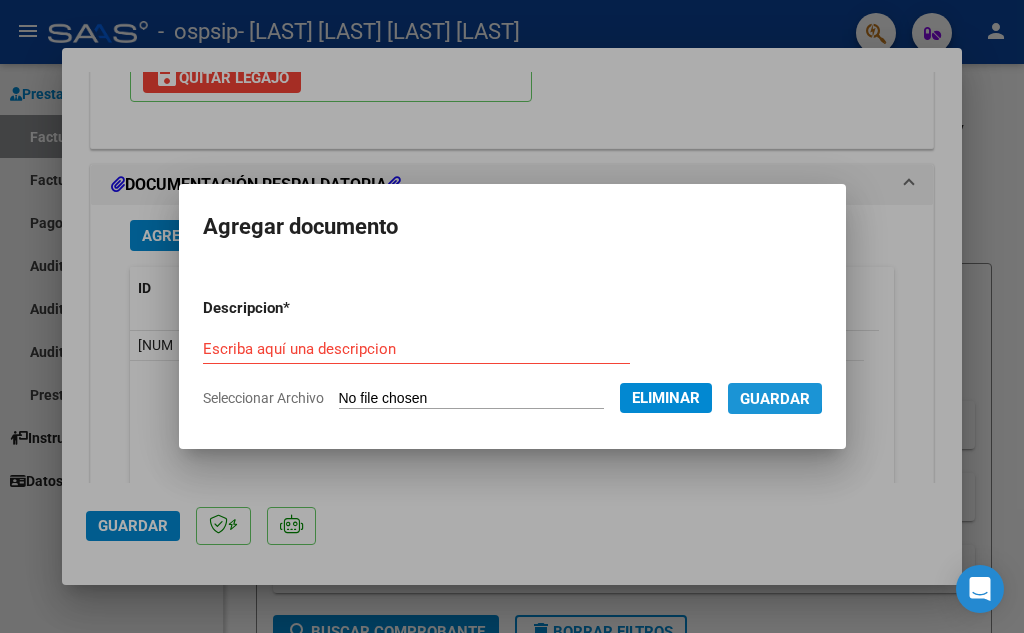 click on "Guardar" at bounding box center (775, 398) 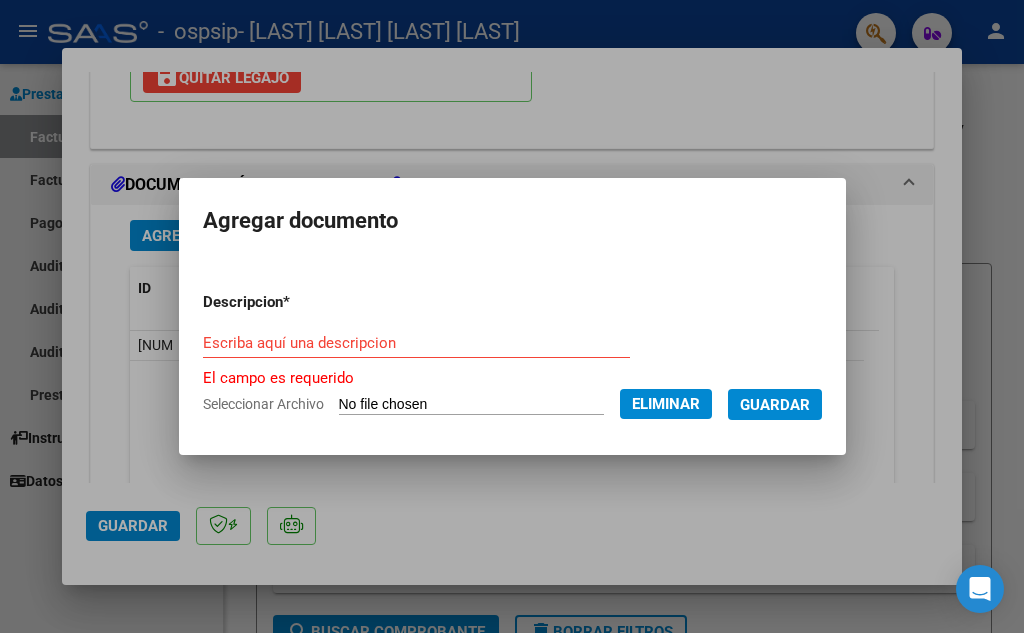 click on "Escriba aquí una descripcion" at bounding box center [416, 343] 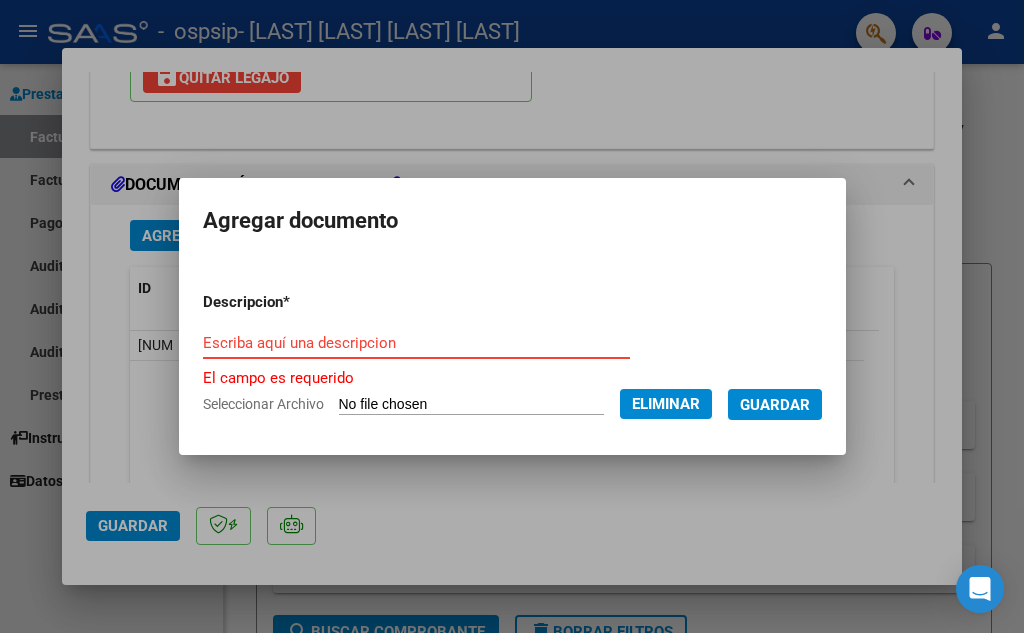 click on "Escriba aquí una descripcion" at bounding box center (416, 343) 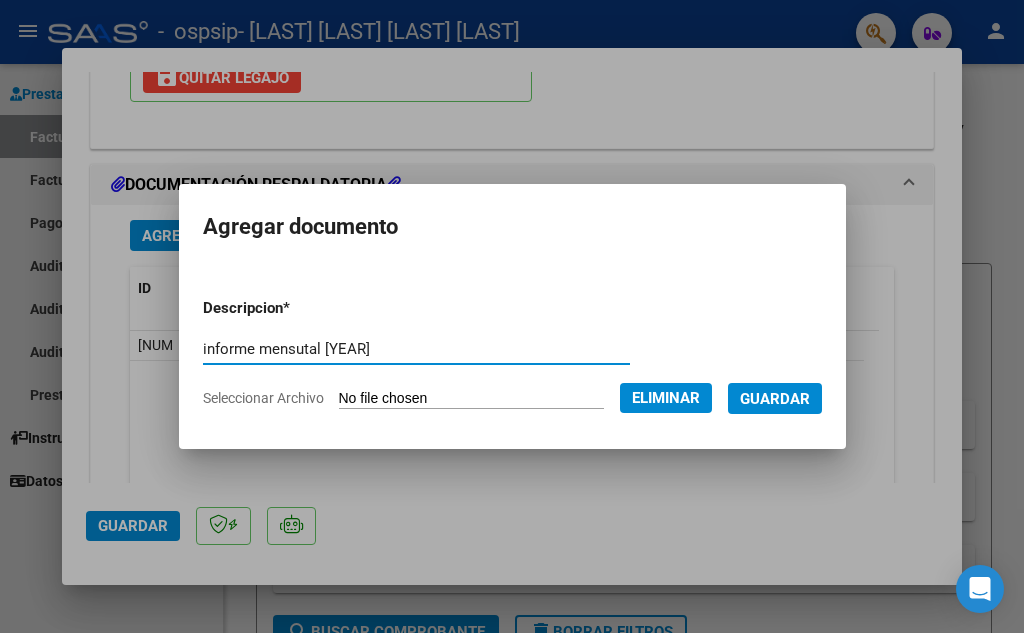 click on "informe mensutal [YEAR]" at bounding box center (416, 349) 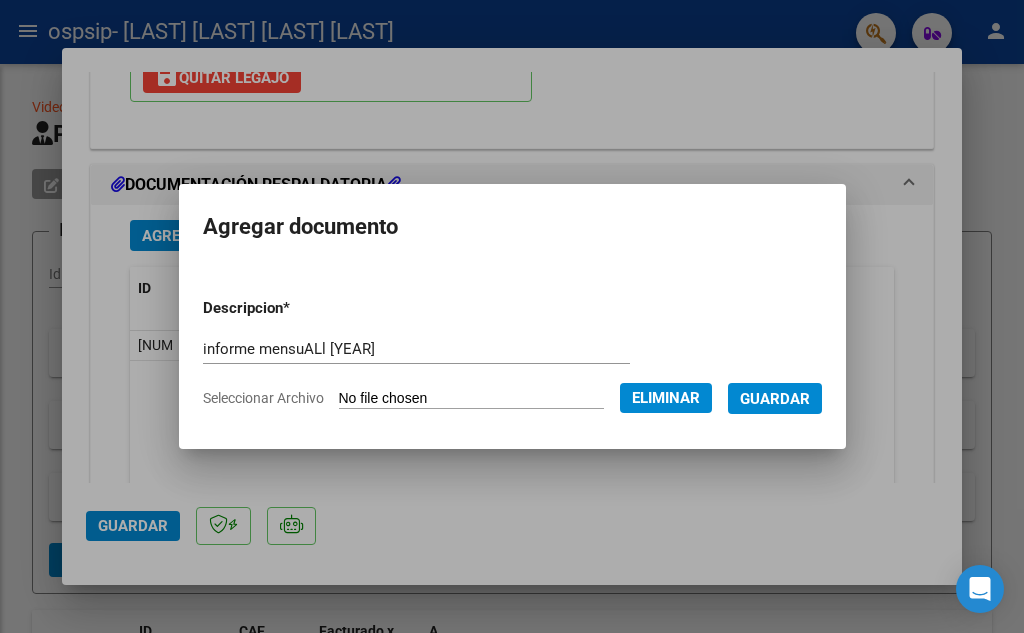 scroll, scrollTop: 2286, scrollLeft: 0, axis: vertical 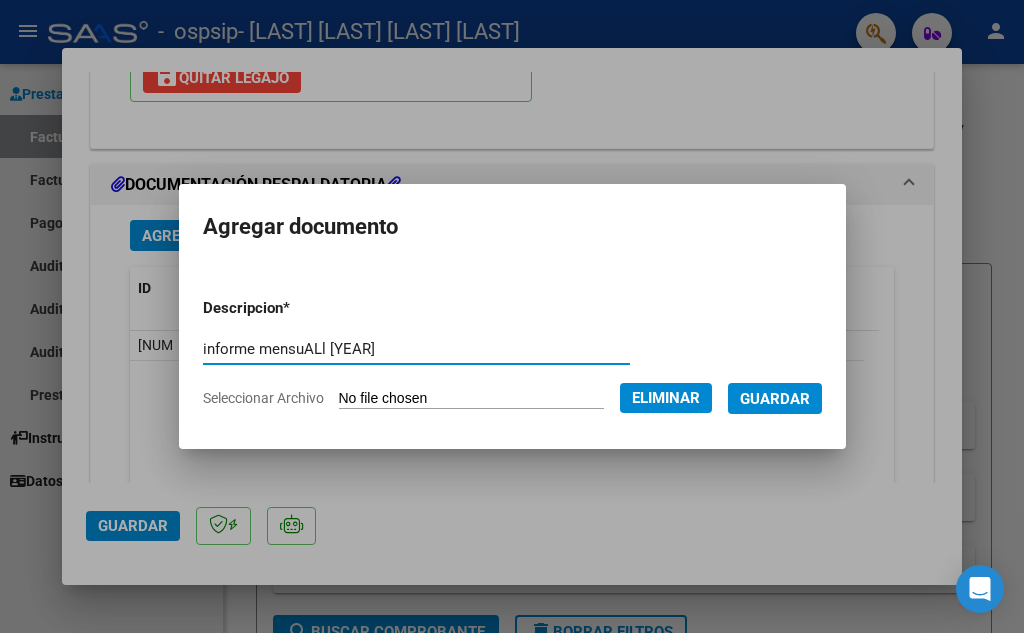 drag, startPoint x: 287, startPoint y: 345, endPoint x: 307, endPoint y: 343, distance: 20.09975 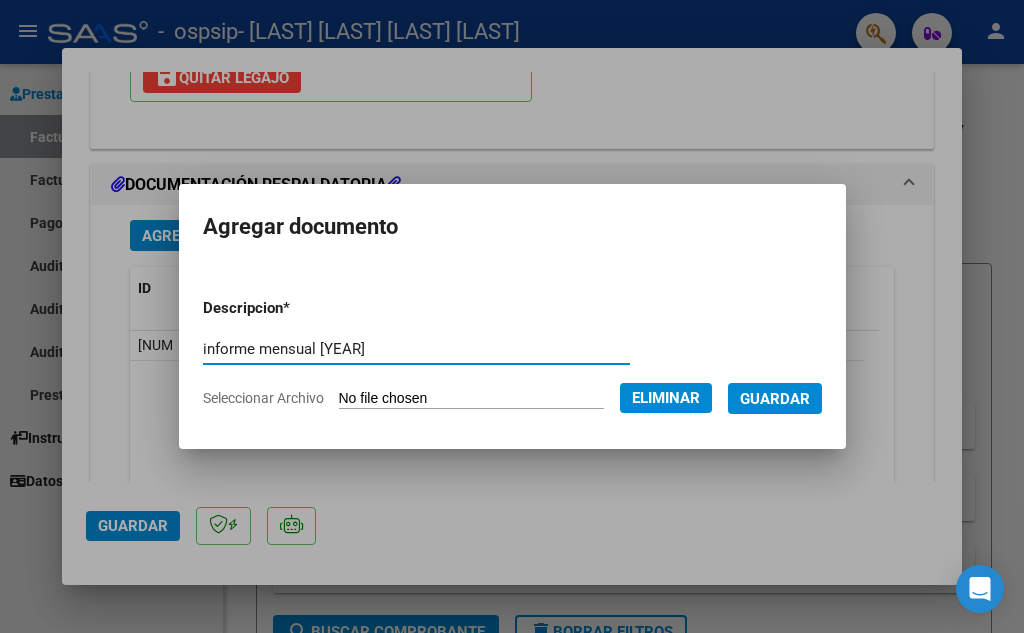 type on "informe mensual [YEAR]" 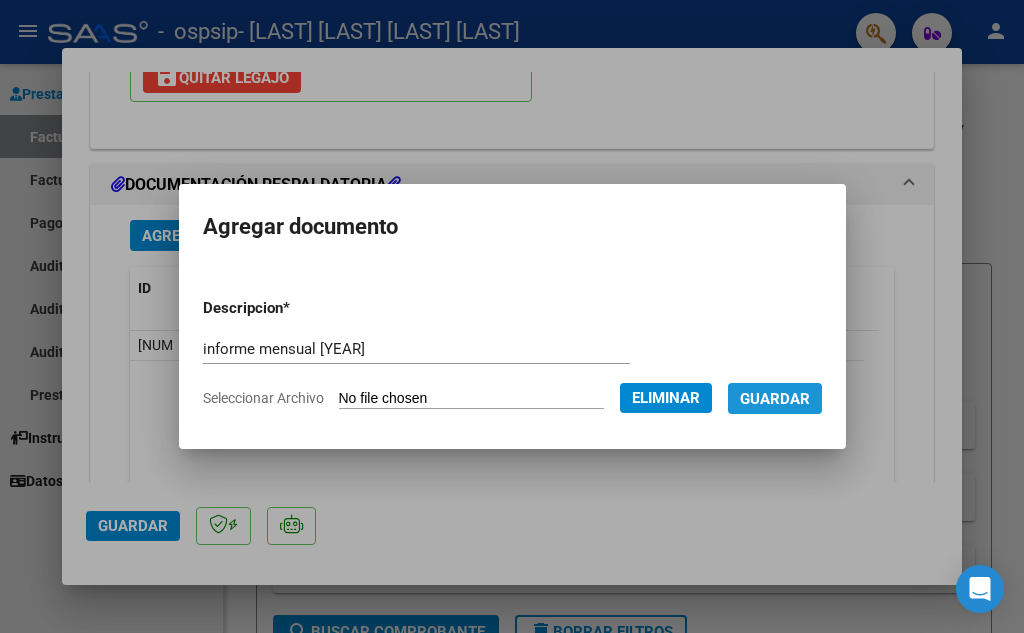 click on "Guardar" at bounding box center (775, 399) 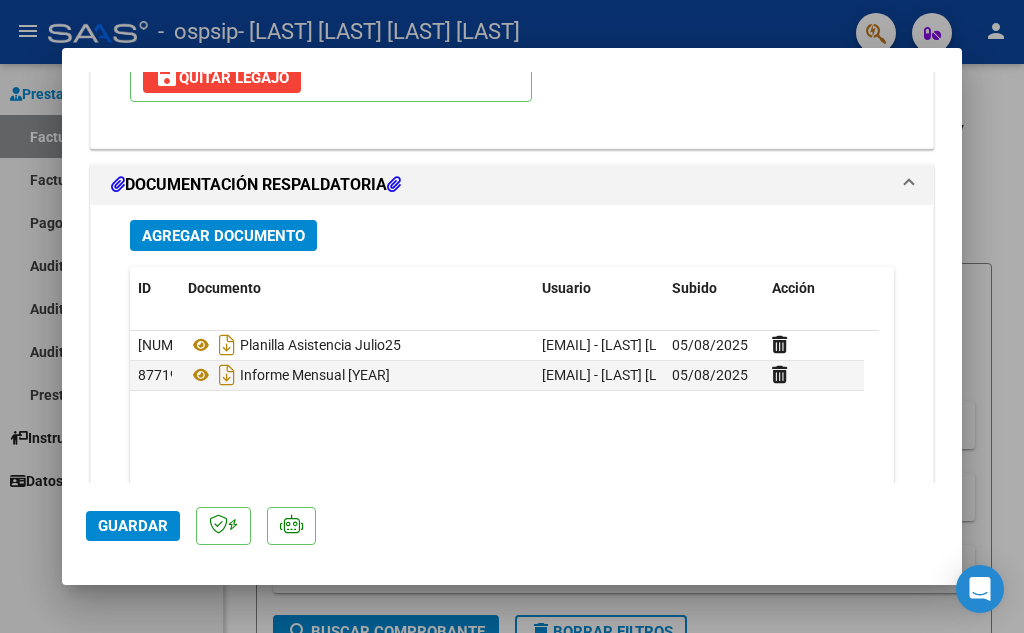 click on "Agregar Documento ID Documento Usuario Subido Acción 87712  Planilla Asistencia [MONTH]25   [EMAIL] - [LAST] [LAST] [LAST] [LAST] -   [DATE]  87719  Informe Mensual [YEAR]   [EMAIL] - [LAST] [LAST] [LAST] [LAST] -   [DATE]   2 total   1" at bounding box center [512, 401] 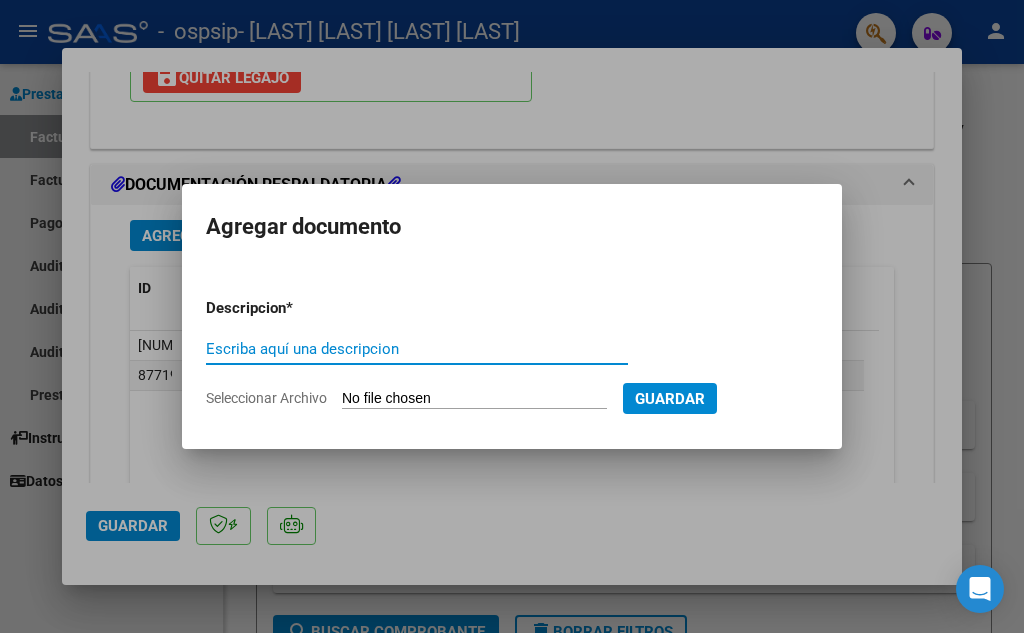 click on "Descripcion  *   Escriba aquí una descripcion  Seleccionar Archivo Guardar" at bounding box center (512, 353) 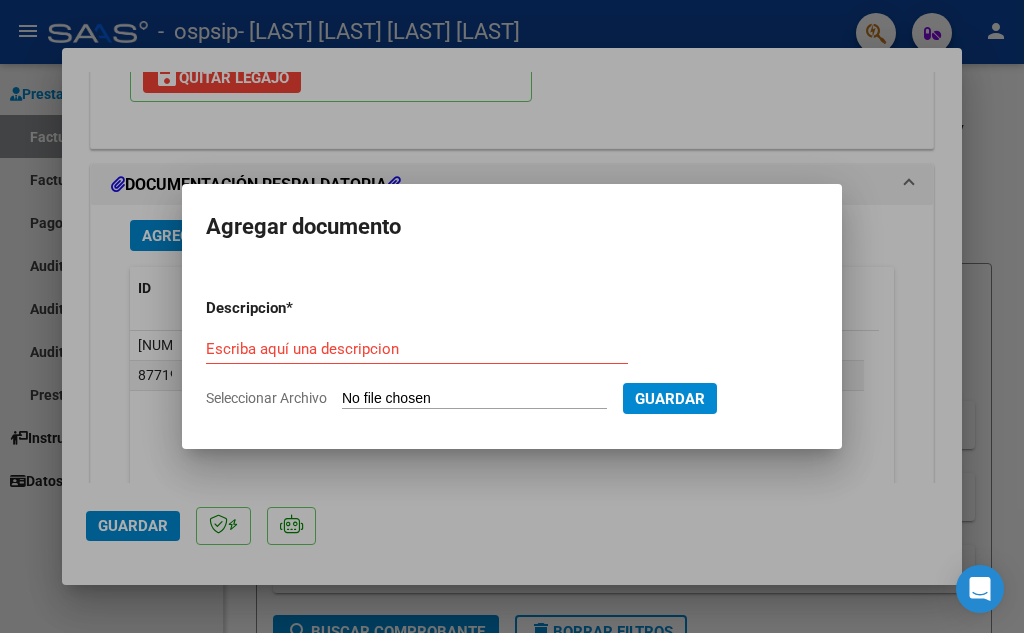 click on "Guardar" at bounding box center (670, 398) 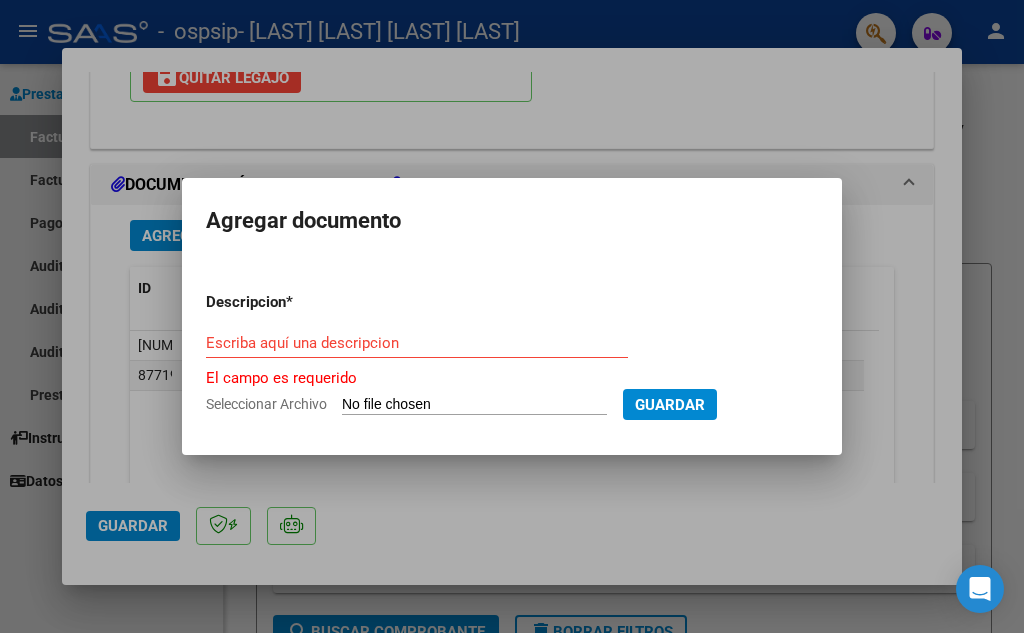 click at bounding box center (512, 316) 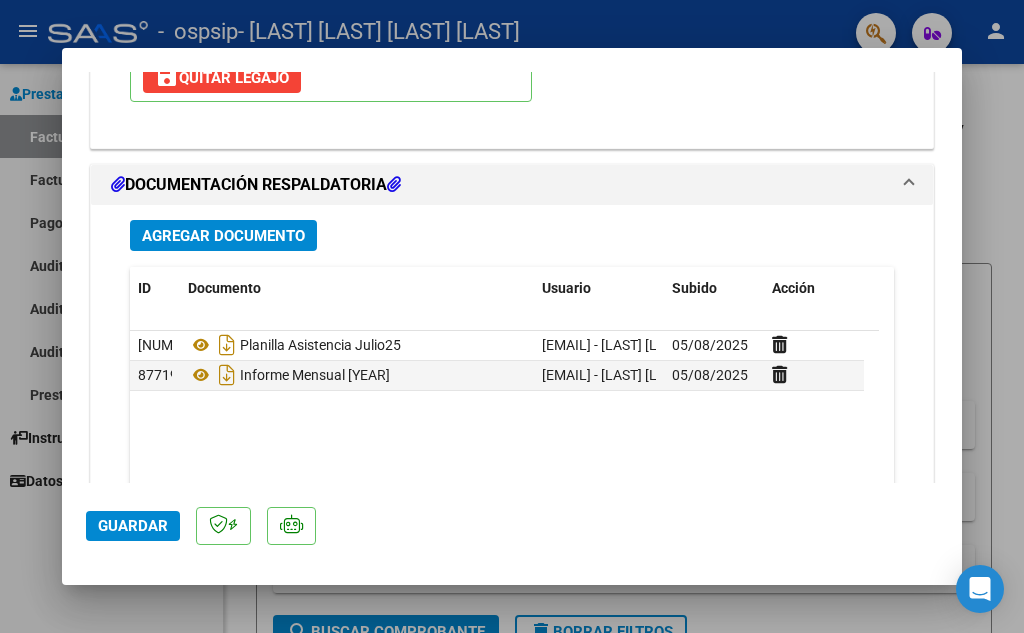 click at bounding box center [512, 316] 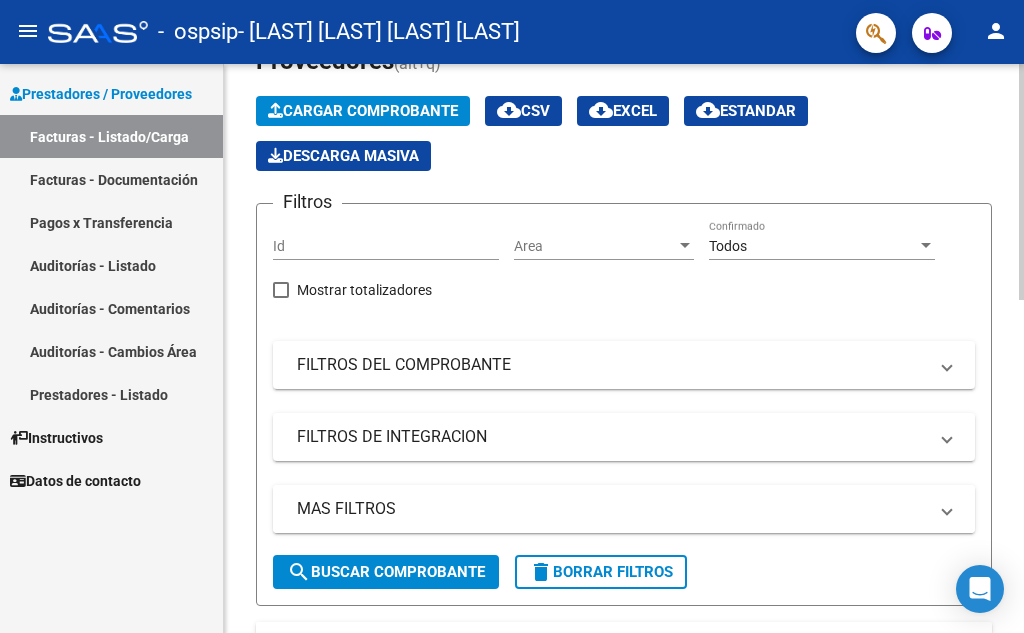 scroll, scrollTop: 500, scrollLeft: 0, axis: vertical 